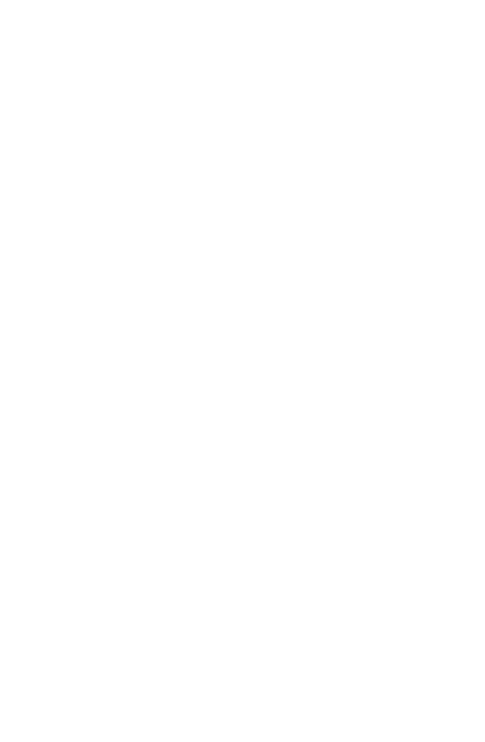 scroll, scrollTop: 0, scrollLeft: 0, axis: both 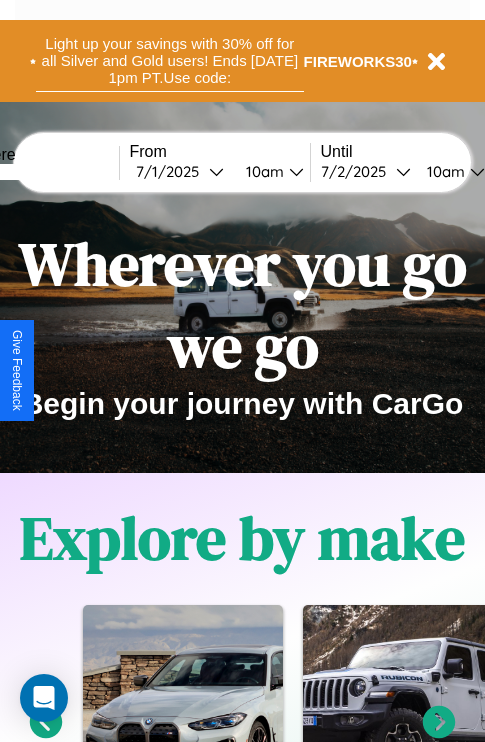click on "Light up your savings with 30% off for all Silver and Gold users! Ends [DATE] 1pm PT.  Use code:" at bounding box center [170, 61] 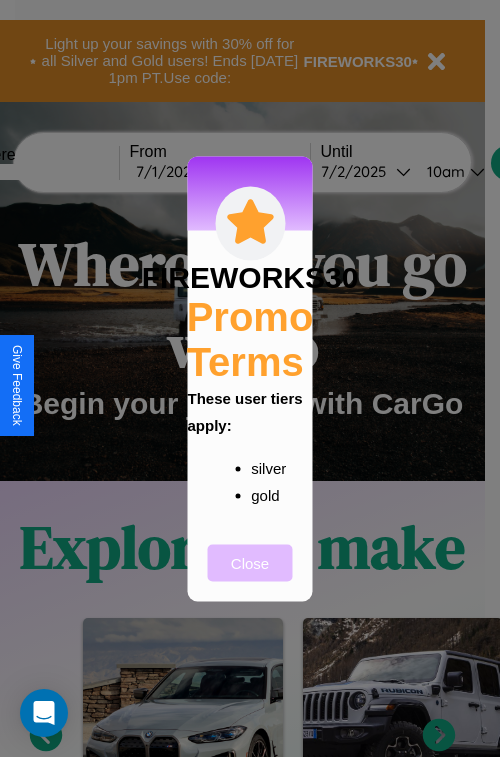 click on "Close" at bounding box center (250, 562) 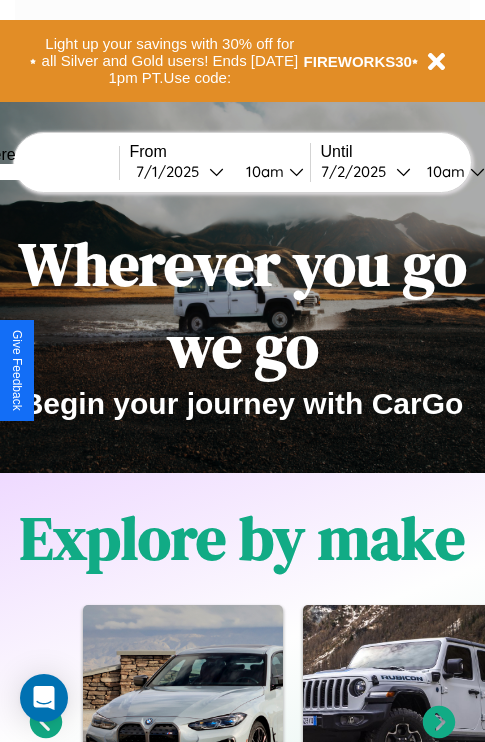click at bounding box center (44, 172) 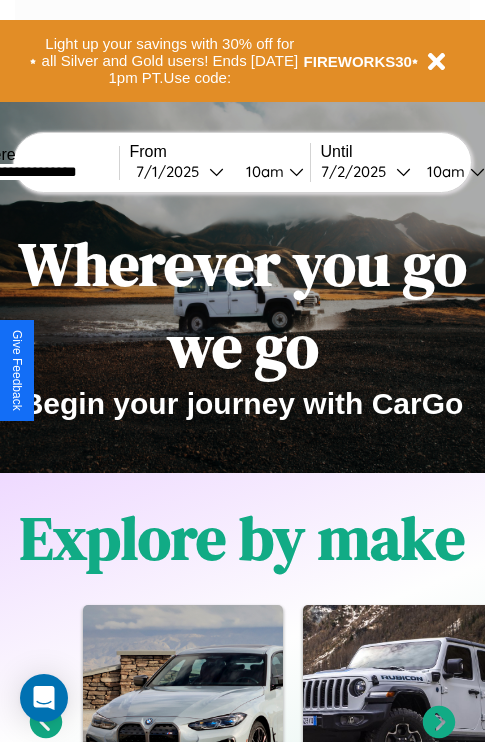 type on "**********" 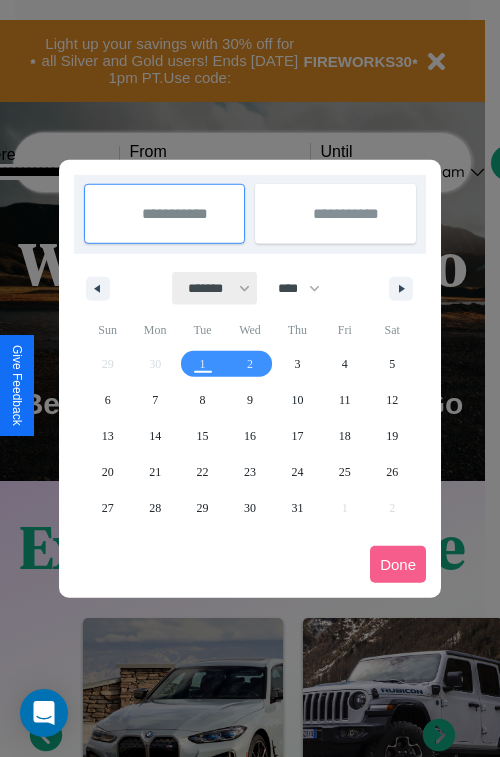 click on "******* ******** ***** ***** *** **** **** ****** ********* ******* ******** ********" at bounding box center [215, 288] 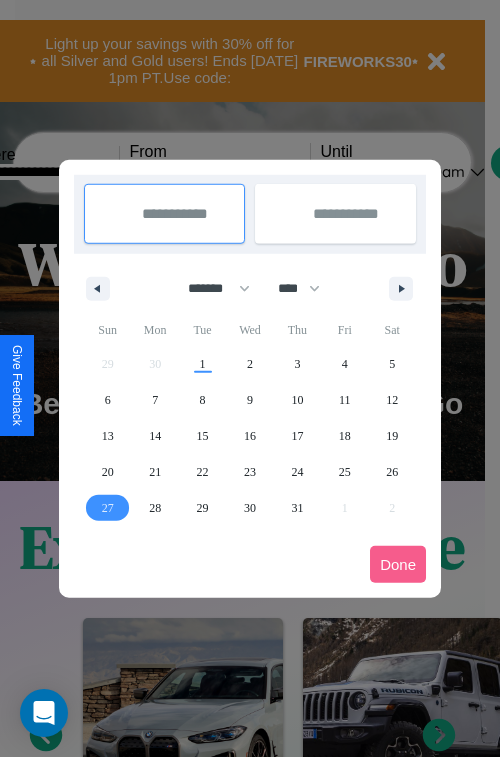 click on "27" at bounding box center [108, 508] 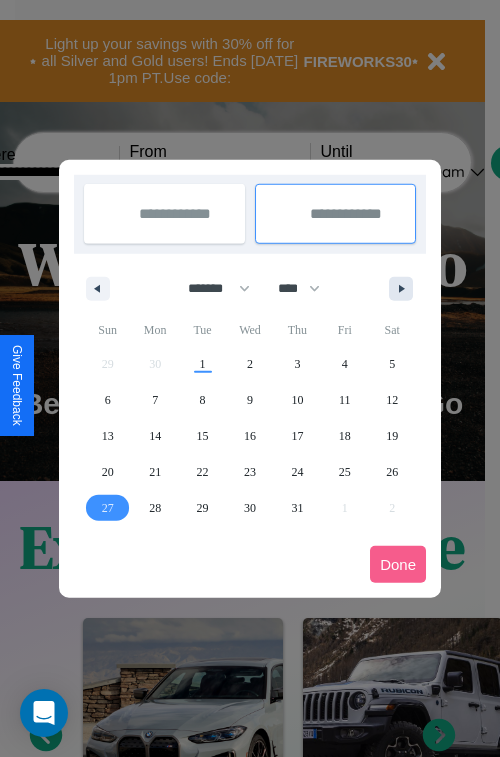 click at bounding box center [405, 289] 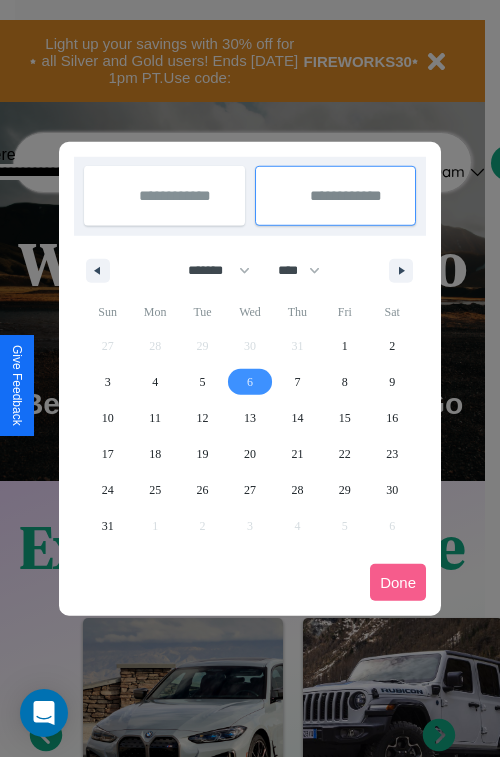 click on "6" at bounding box center [250, 382] 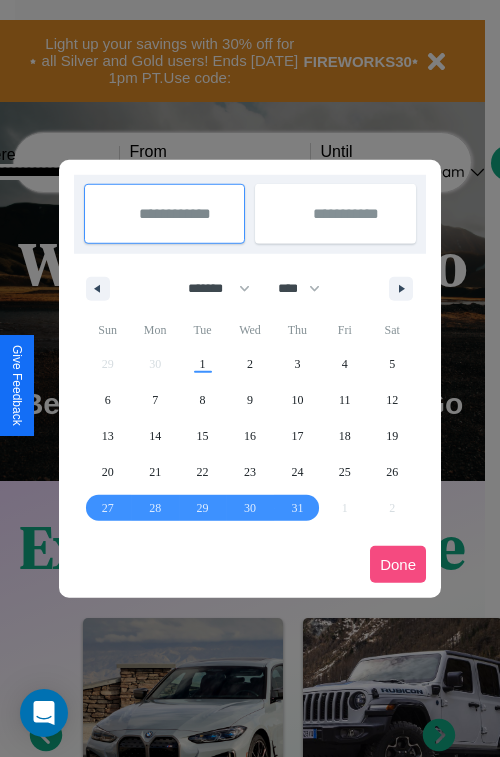 click on "Done" at bounding box center (398, 564) 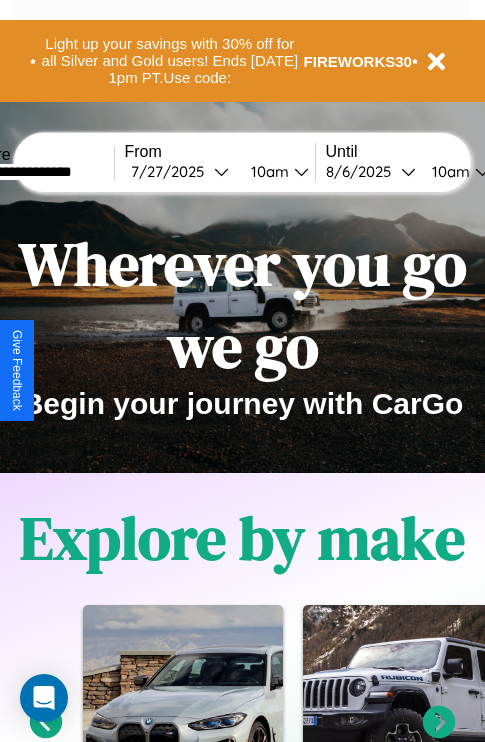 scroll, scrollTop: 0, scrollLeft: 72, axis: horizontal 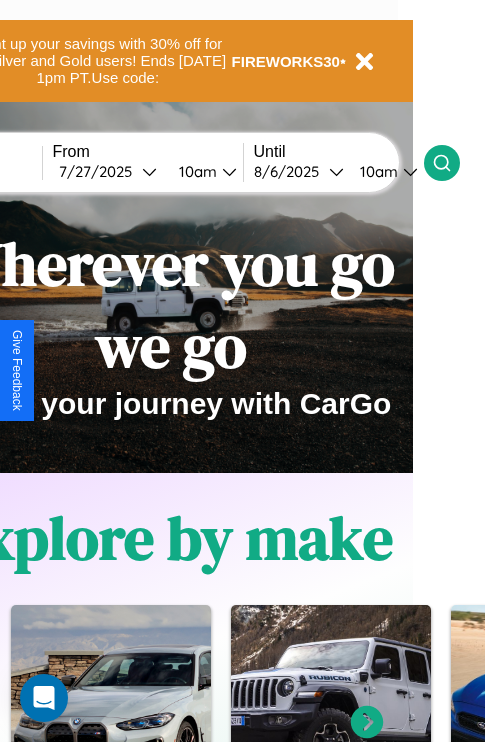 click 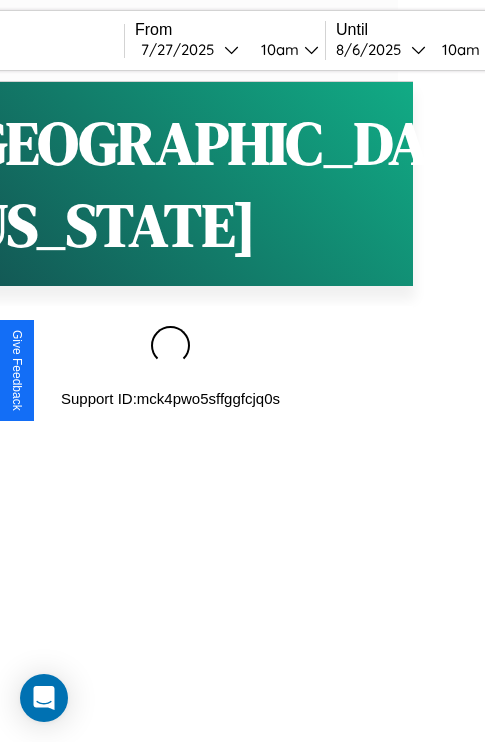 scroll, scrollTop: 0, scrollLeft: 0, axis: both 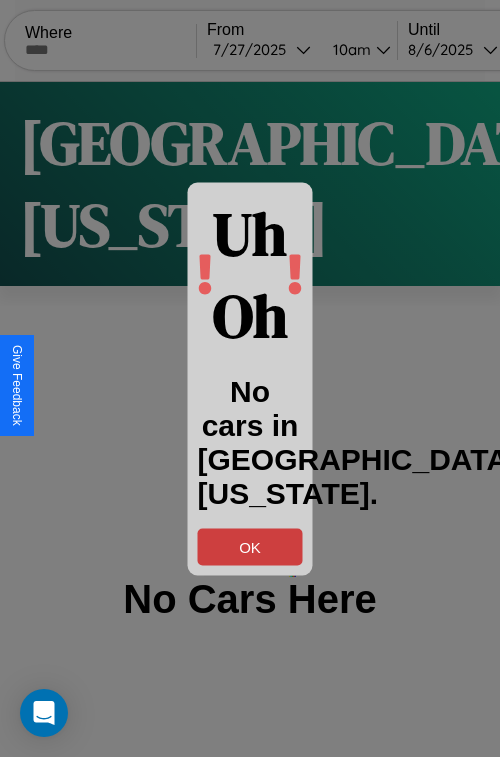 click on "OK" at bounding box center (250, 546) 